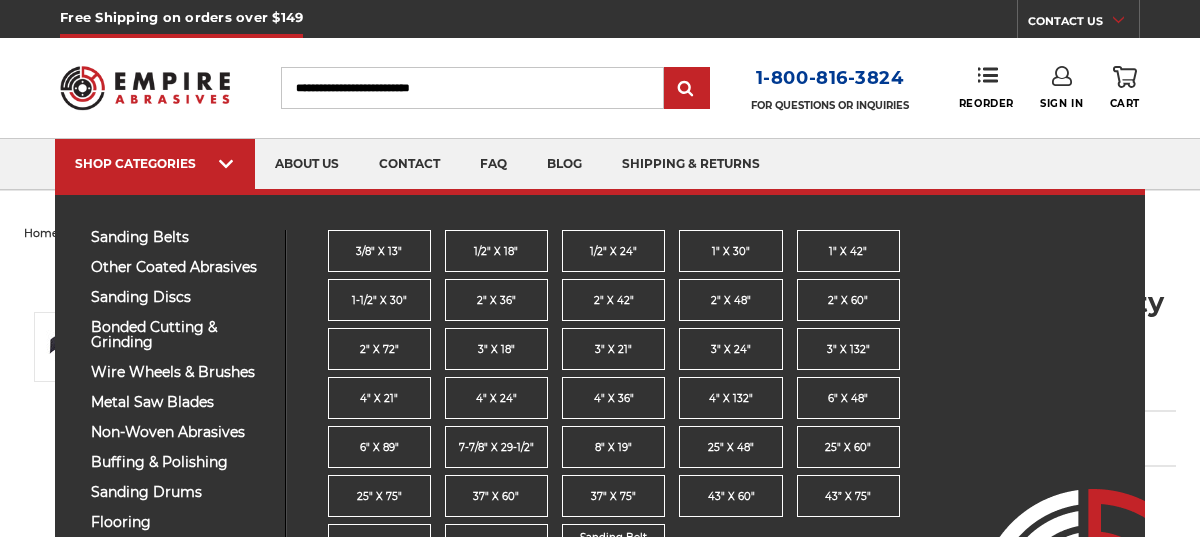 scroll, scrollTop: 0, scrollLeft: 0, axis: both 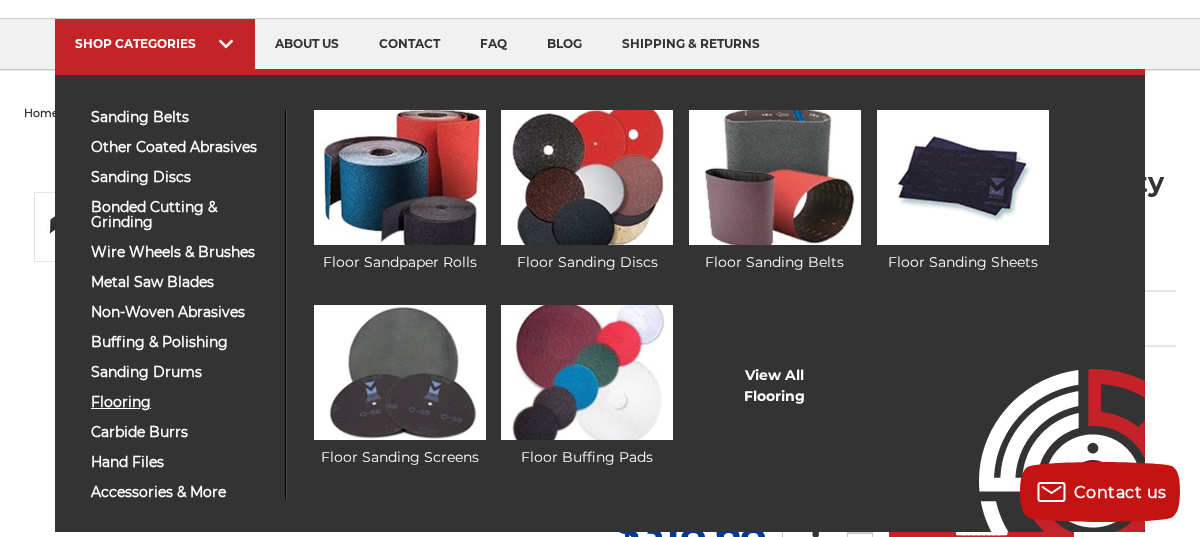 click on "flooring" at bounding box center [180, 402] 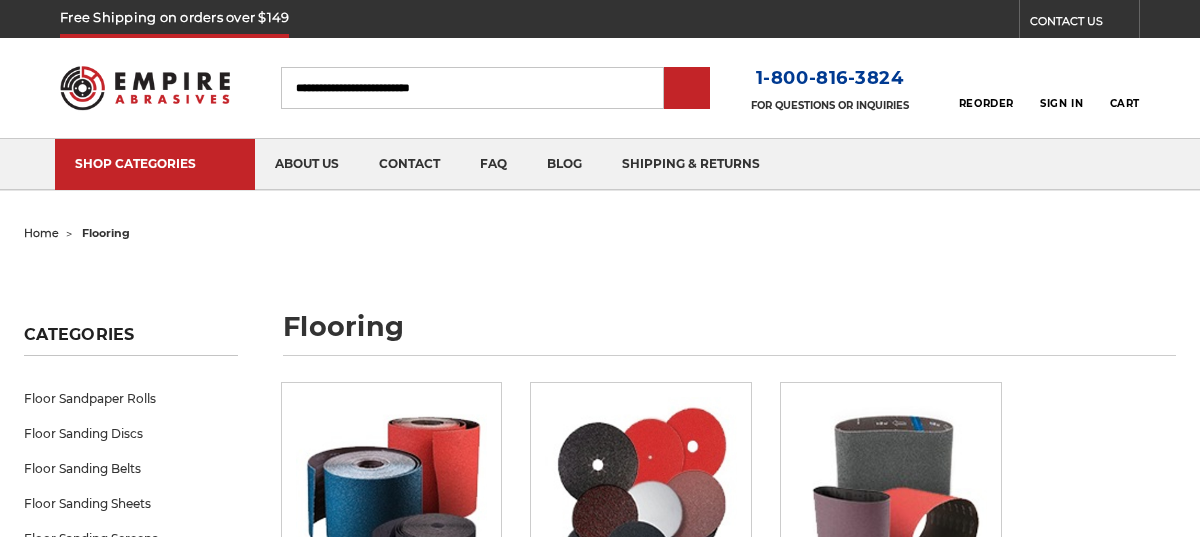 scroll, scrollTop: 0, scrollLeft: 0, axis: both 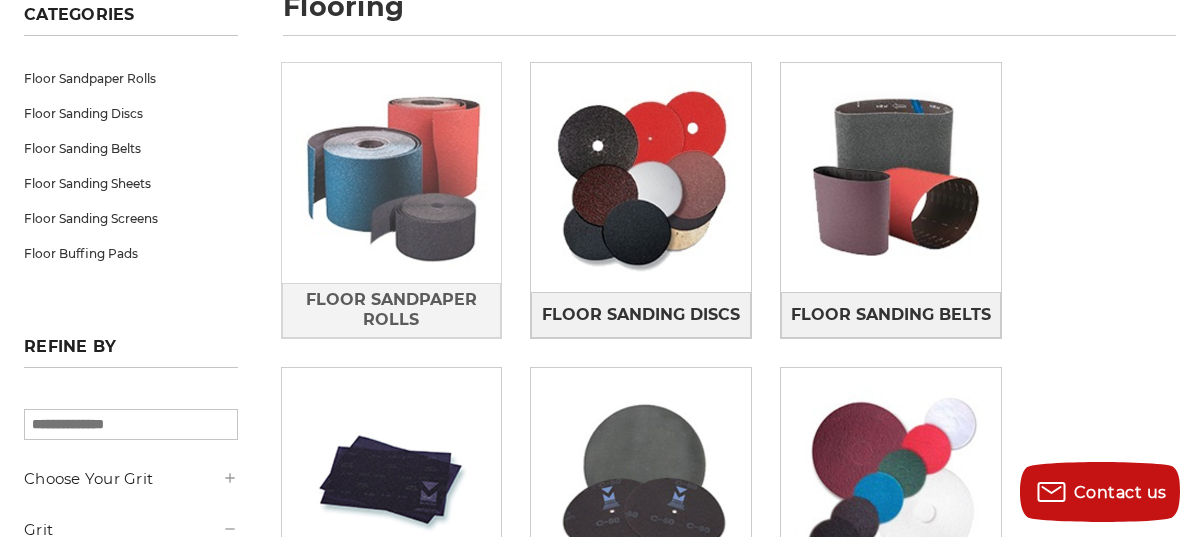 click at bounding box center (392, 173) 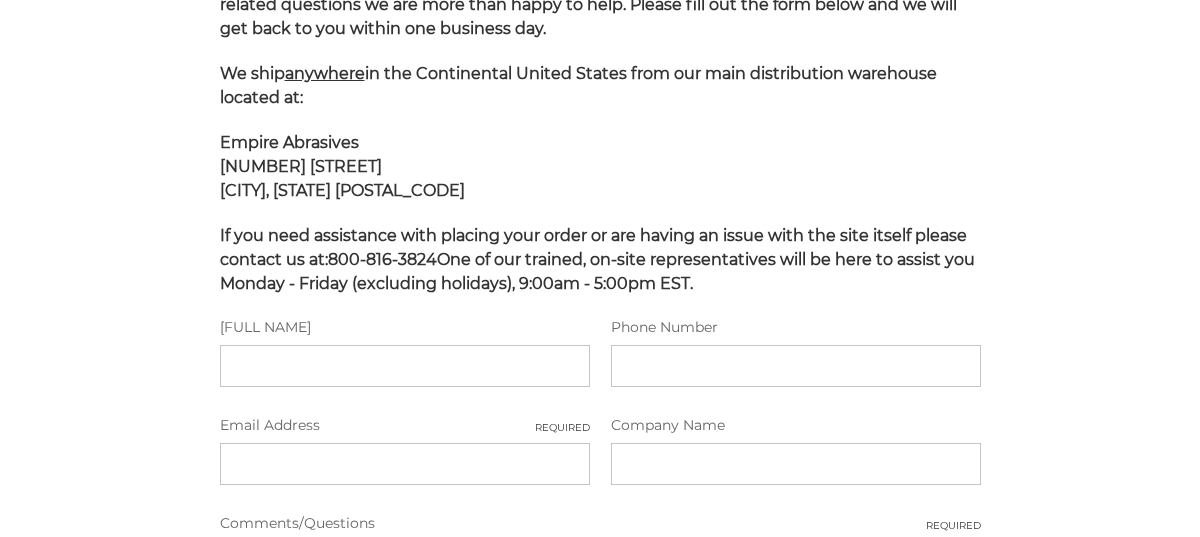 scroll, scrollTop: 504, scrollLeft: 0, axis: vertical 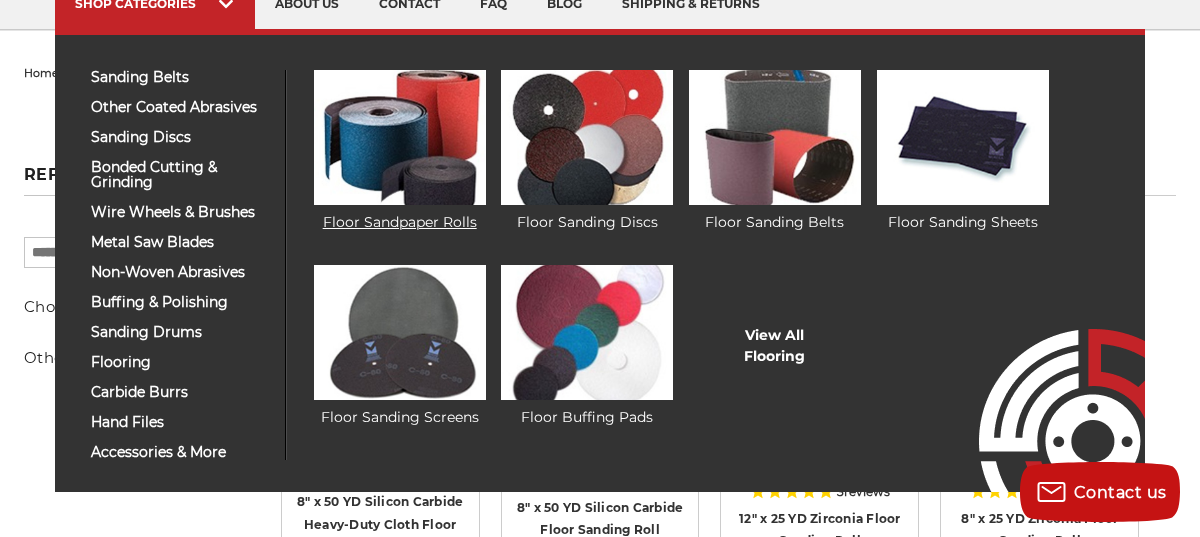 click at bounding box center [400, 137] 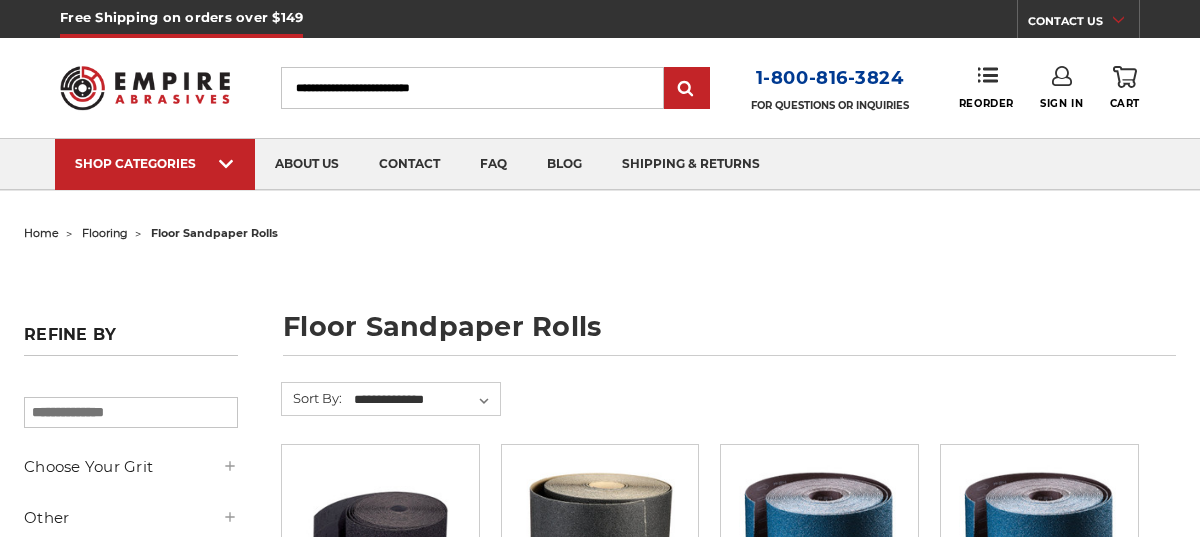 scroll, scrollTop: 0, scrollLeft: 0, axis: both 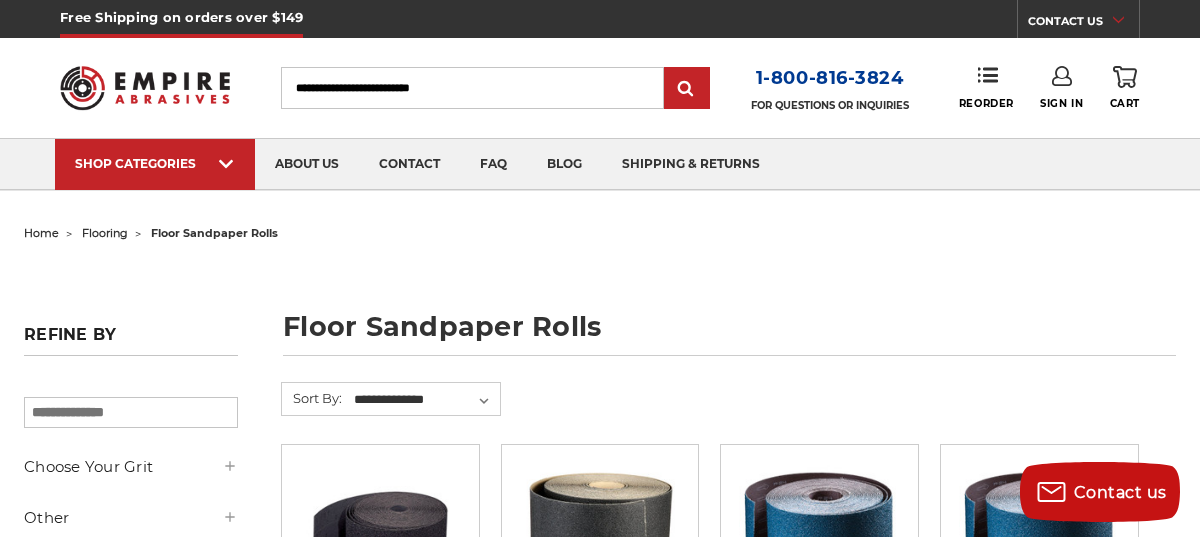 click on "home
flooring
floor sandpaper rolls
floor sandpaper rolls
Refine by
×
Browse by Choose Your Grit, Grit & more
Hide Filters
Show Filters
Choose Your Grit" at bounding box center [600, 1054] 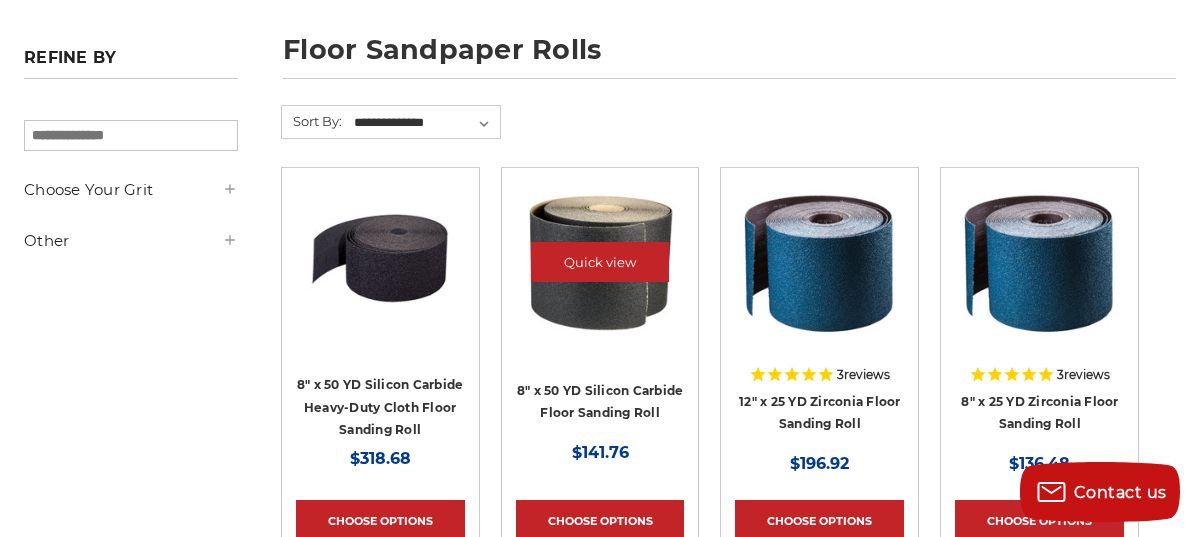 scroll, scrollTop: 280, scrollLeft: 0, axis: vertical 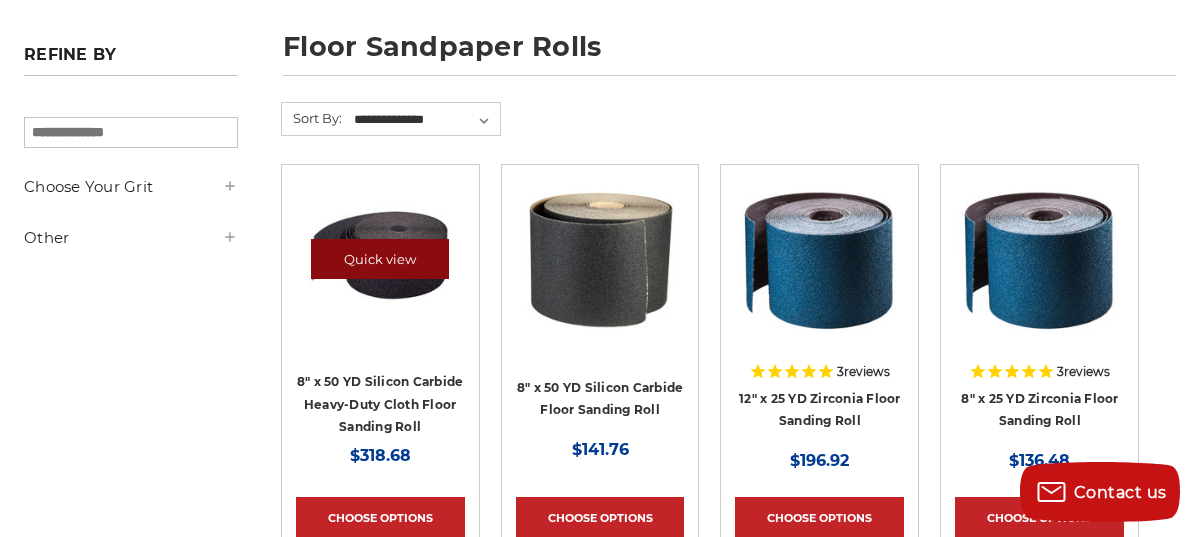 click on "Quick view" at bounding box center (380, 259) 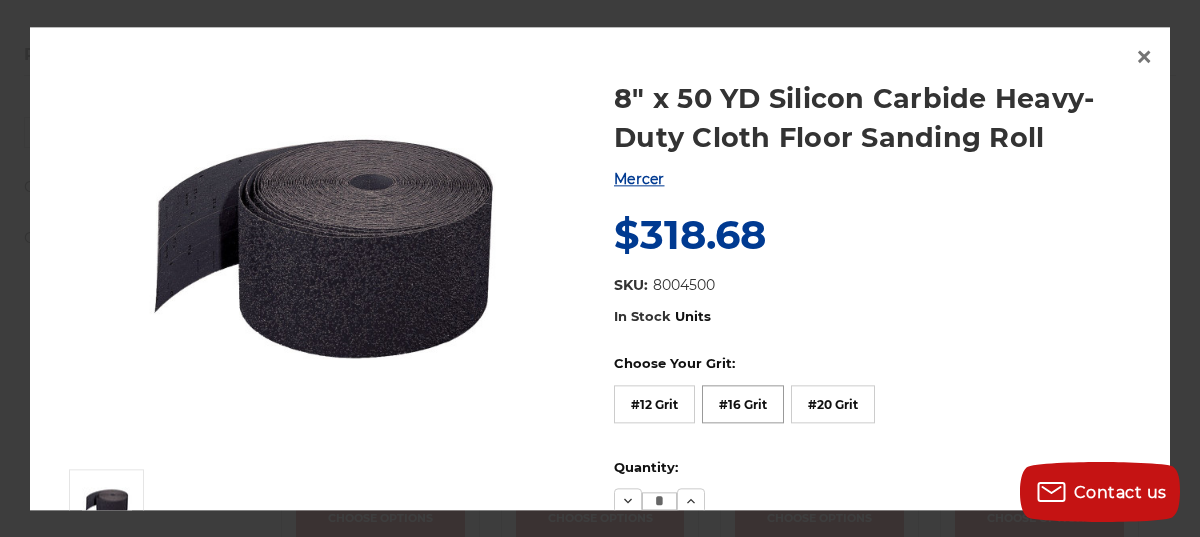 click on "#16 Grit" at bounding box center (743, 404) 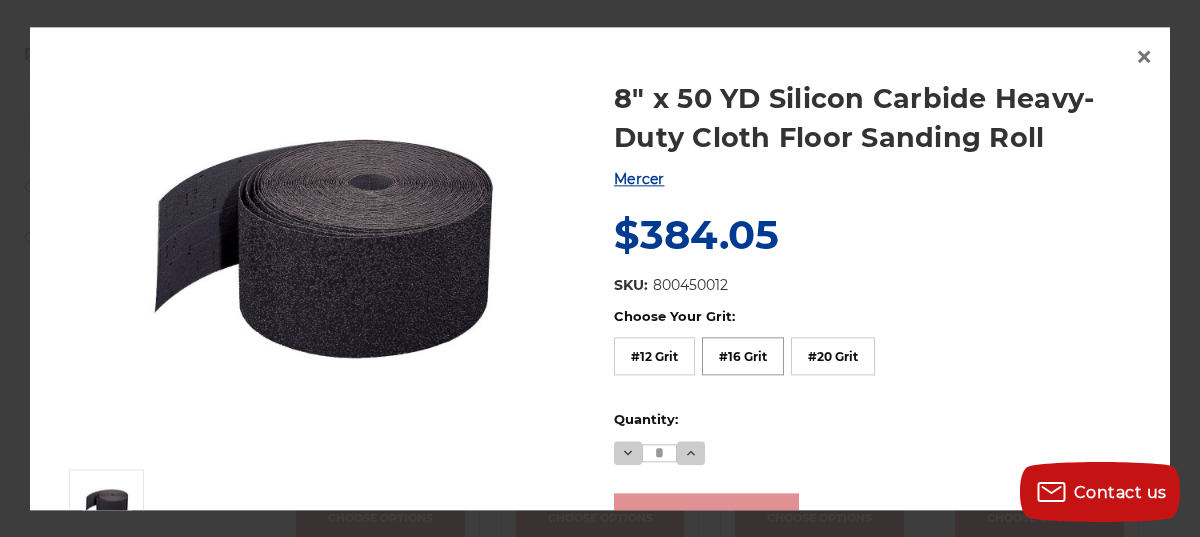 click on "#16 Grit" at bounding box center (743, 357) 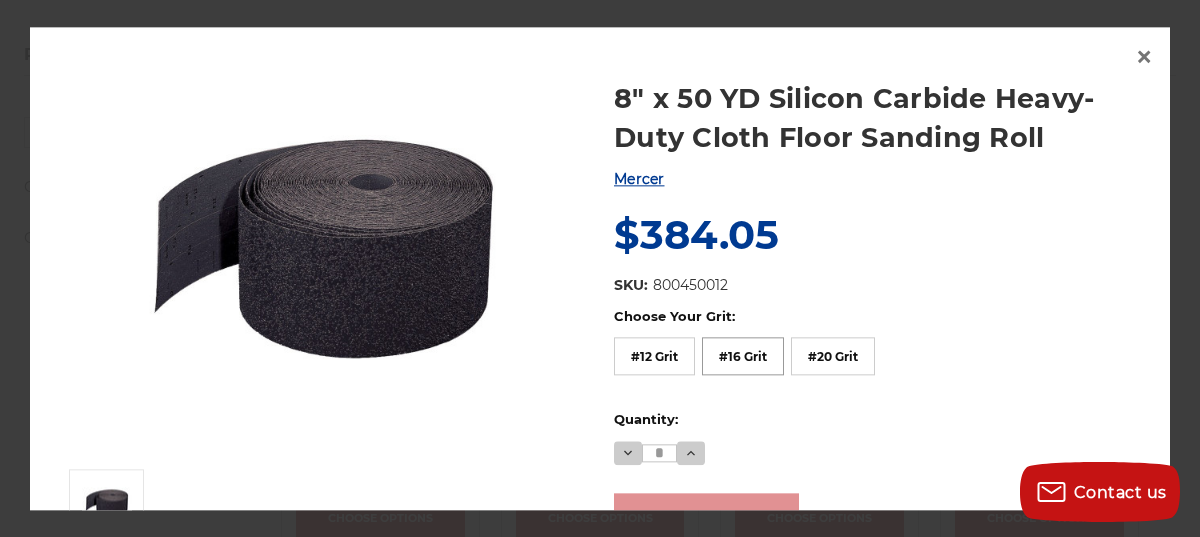 click on "#16 Grit" at bounding box center [743, 357] 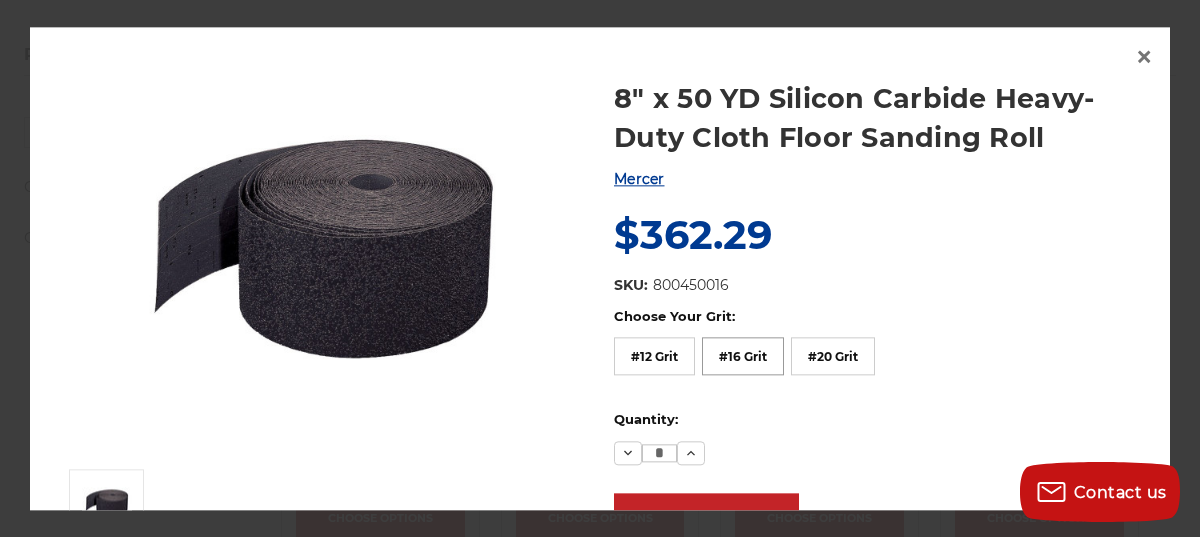 click on "#16 Grit" at bounding box center (743, 357) 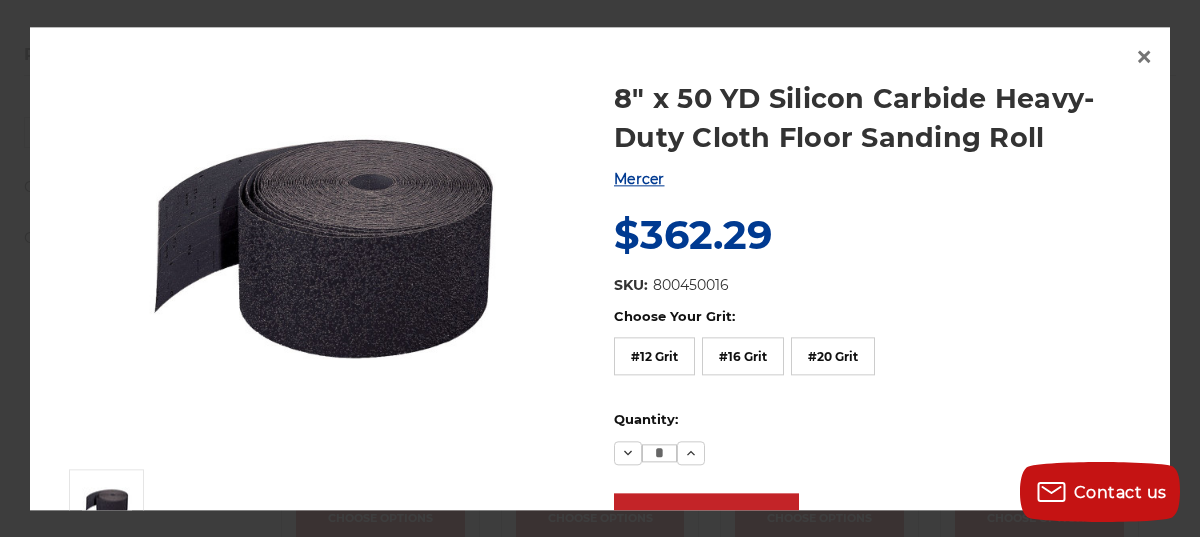 click on "8" x 50 YD Silicon Carbide Heavy-Duty Cloth Floor Sanding Roll
Mercer
MSRP:
Was:
Now:
$362.29
(You save
)
SKU:
800450016
UPC:
Pack Size:
1 Roll" at bounding box center [876, 182] 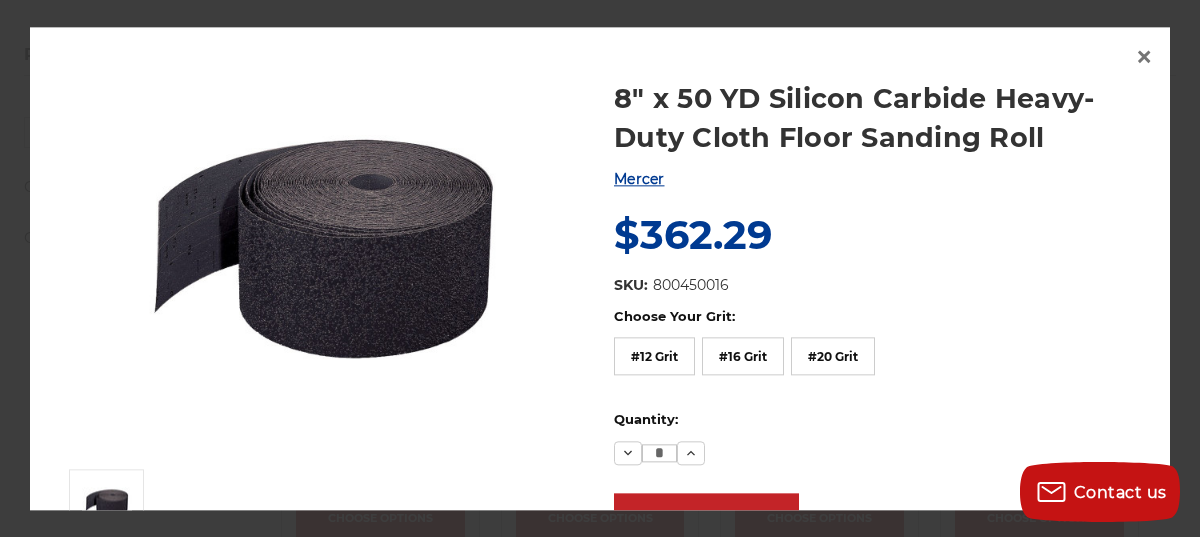 click on "8" x 50 YD Silicon Carbide Heavy-Duty Cloth Floor Sanding Roll
Mercer
MSRP:
Was:
Now:
$362.29
(You save
)
SKU:
800450016
UPC:
Pack Size:
1 Roll" at bounding box center [600, 268] 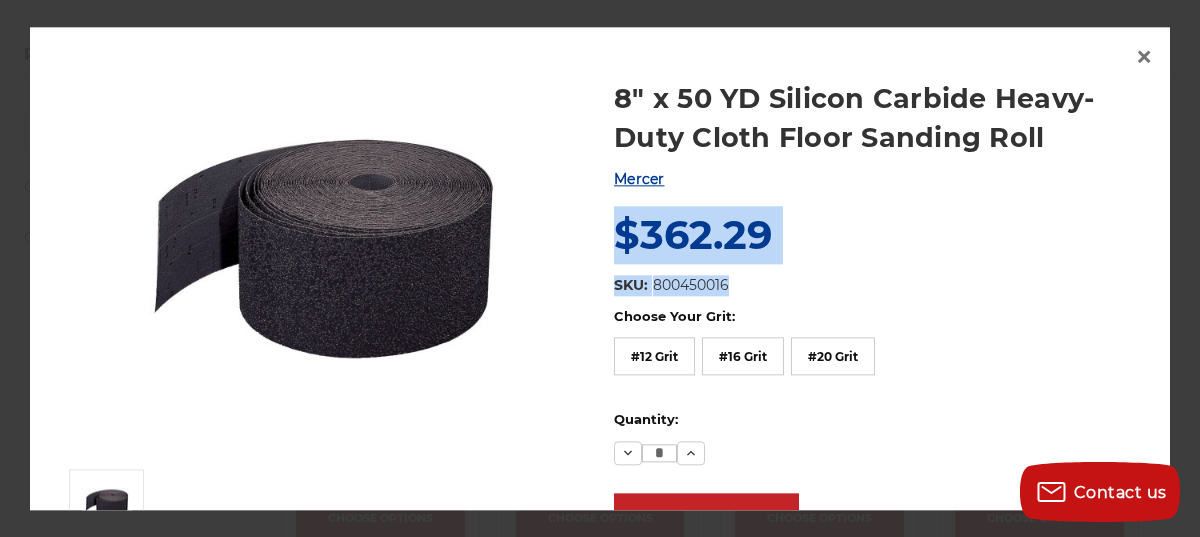drag, startPoint x: 1162, startPoint y: 172, endPoint x: 1162, endPoint y: 277, distance: 105 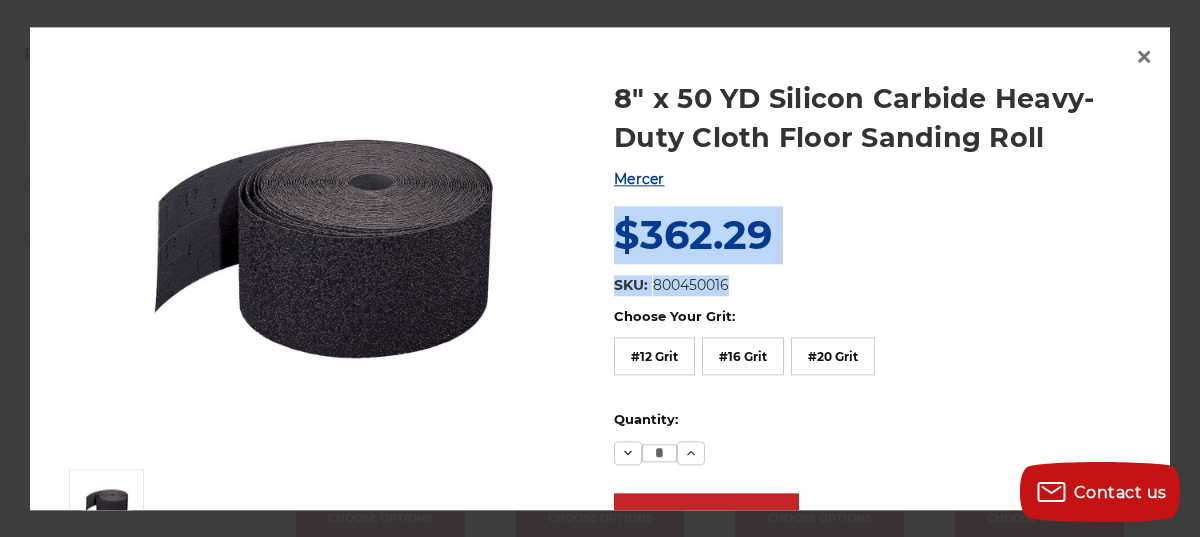 click at bounding box center (324, 258) 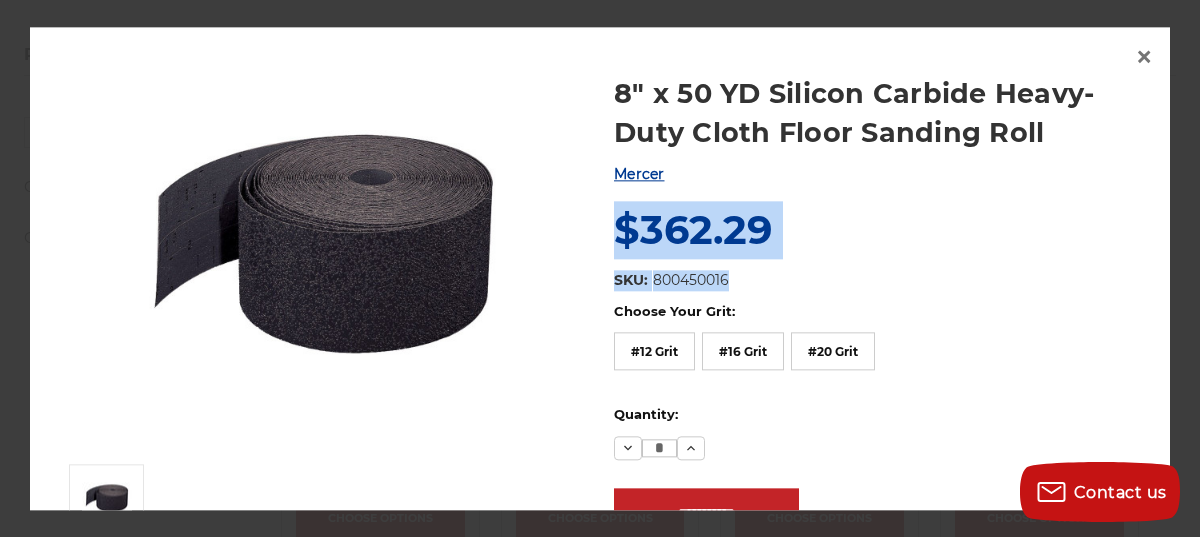 scroll, scrollTop: 0, scrollLeft: 0, axis: both 